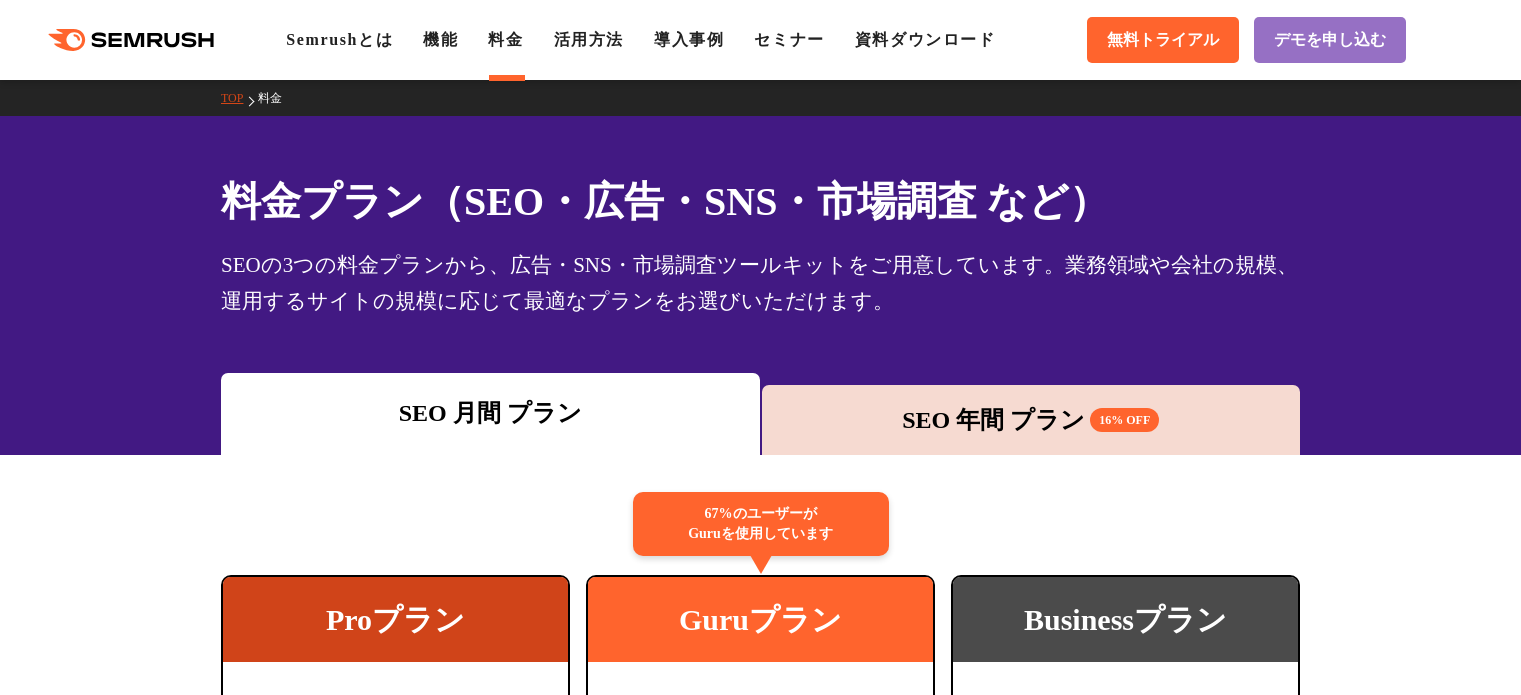 scroll, scrollTop: 500, scrollLeft: 0, axis: vertical 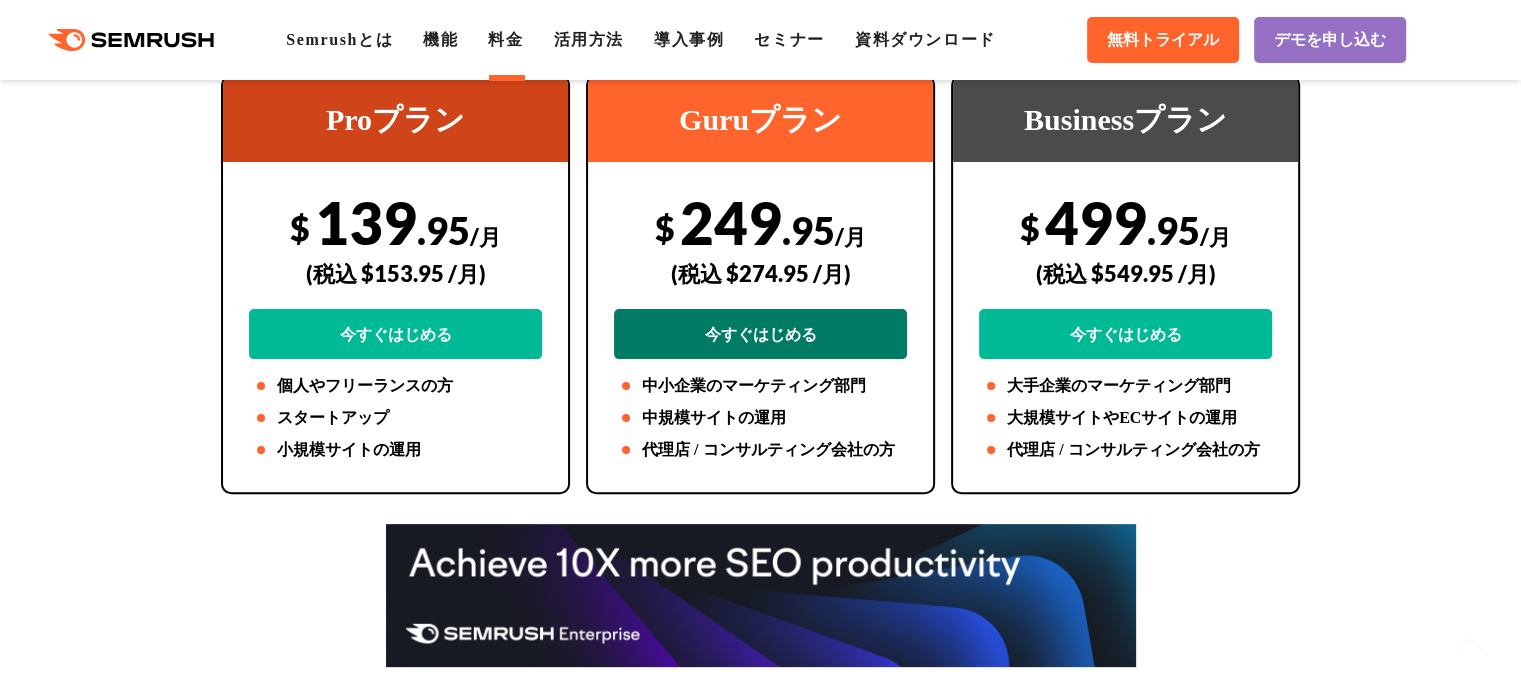click on "今すぐはじめる" at bounding box center (760, 334) 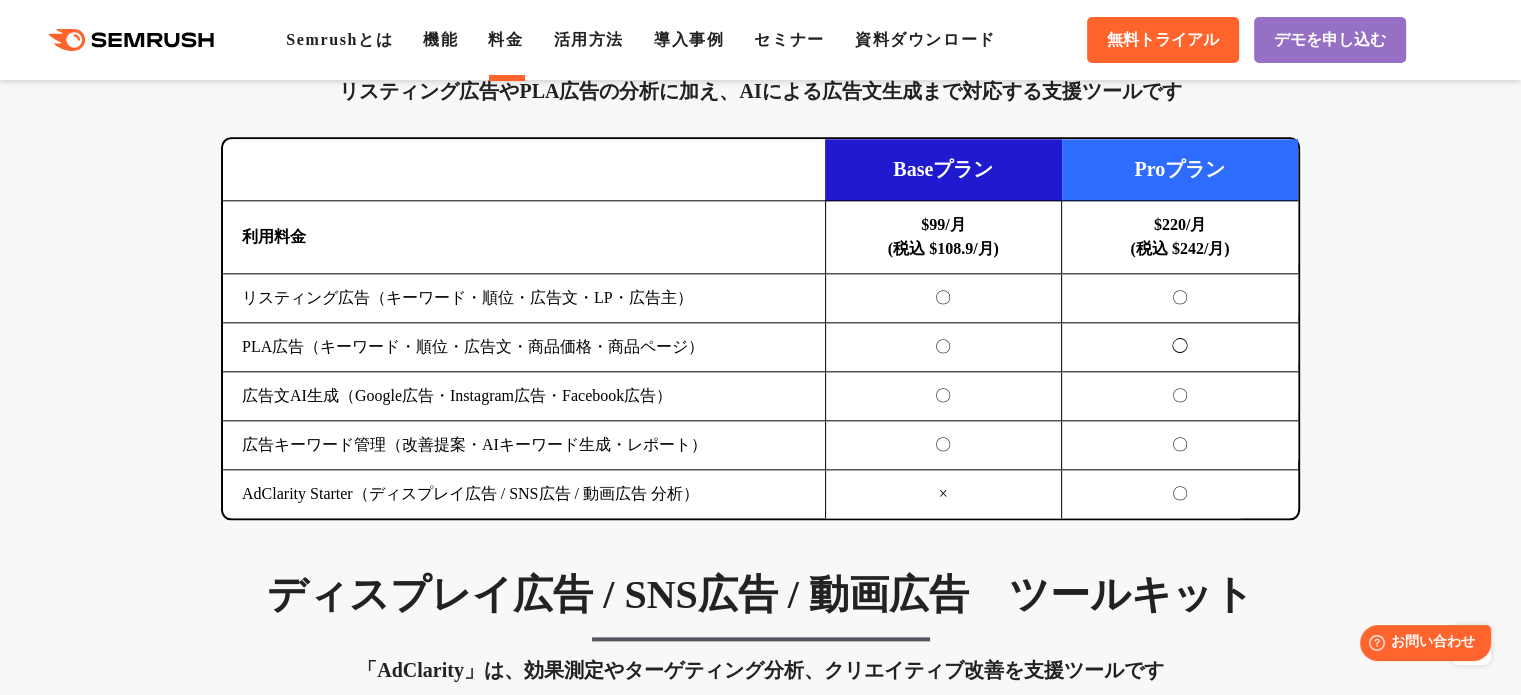 scroll, scrollTop: 2400, scrollLeft: 0, axis: vertical 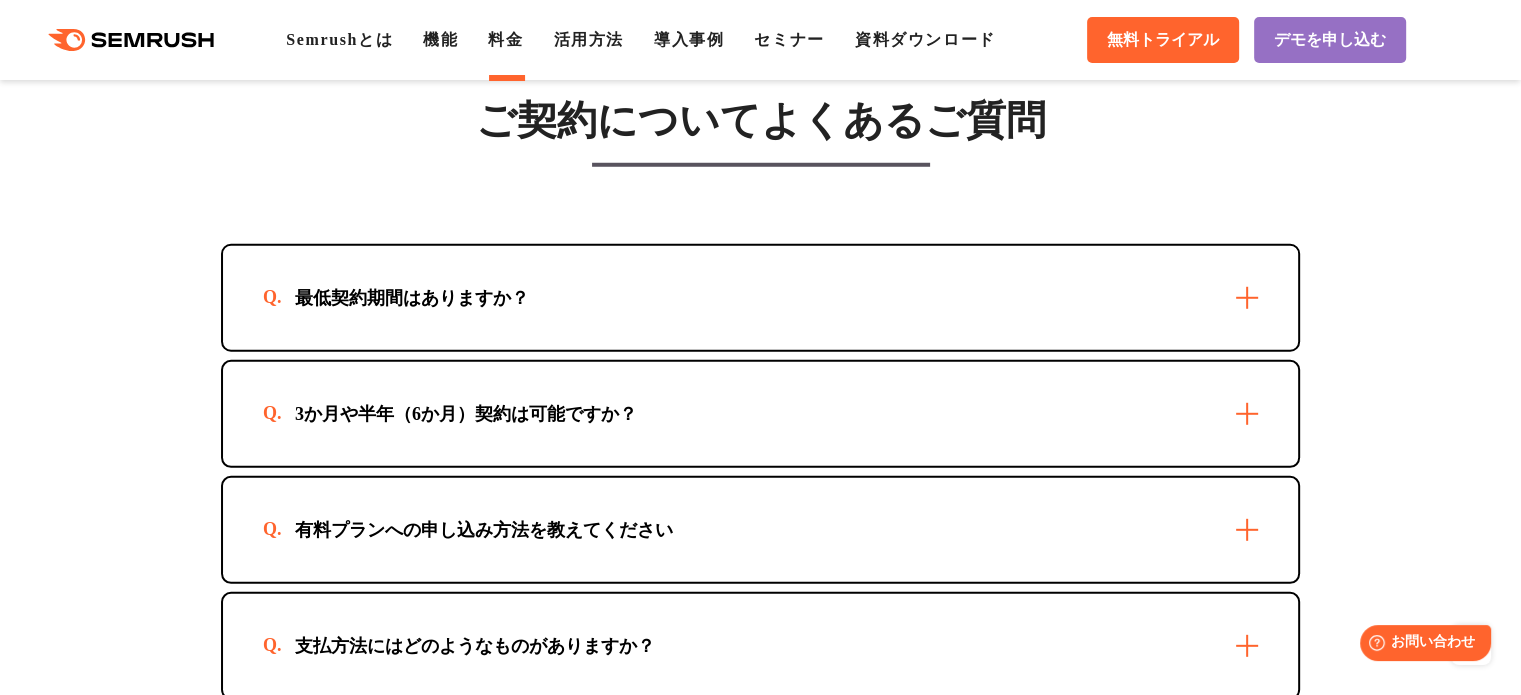 click on "最低契約期間はありますか？" at bounding box center [760, 298] 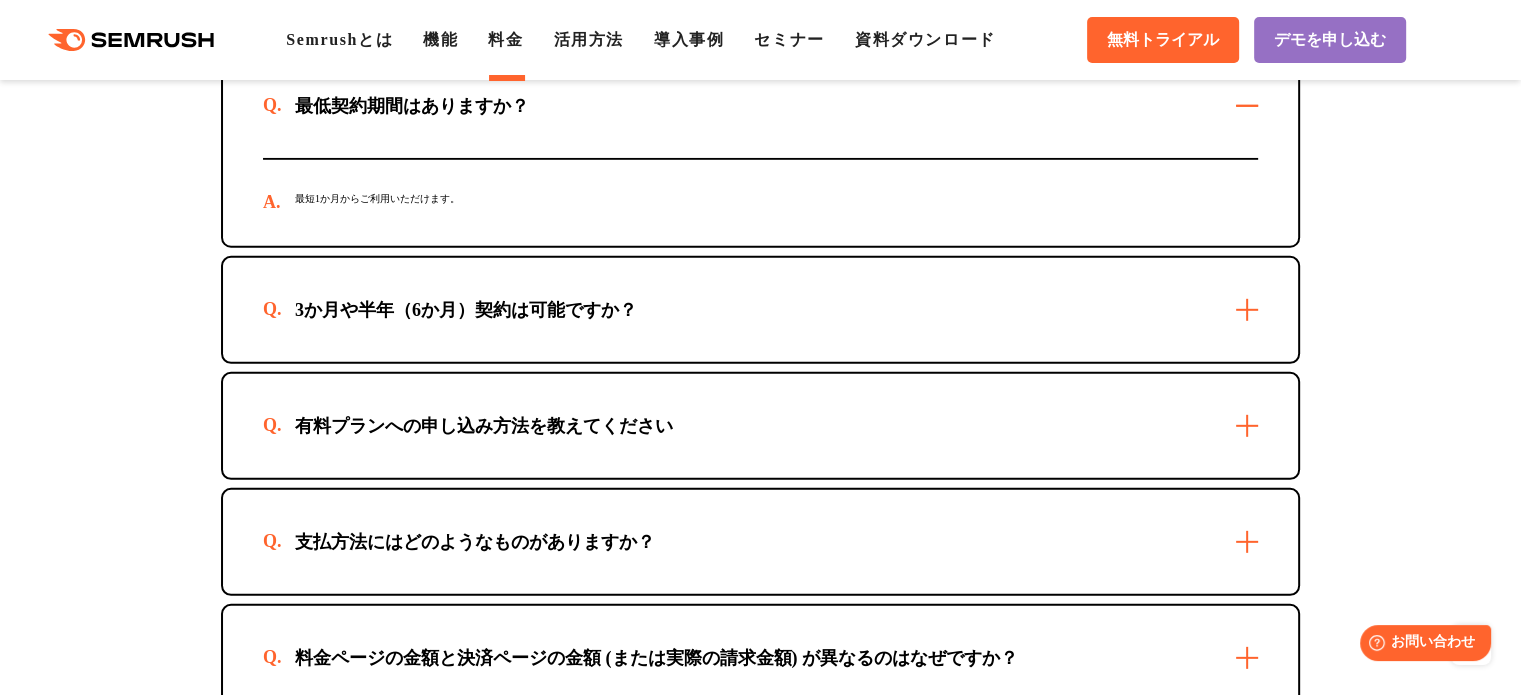 scroll, scrollTop: 5856, scrollLeft: 0, axis: vertical 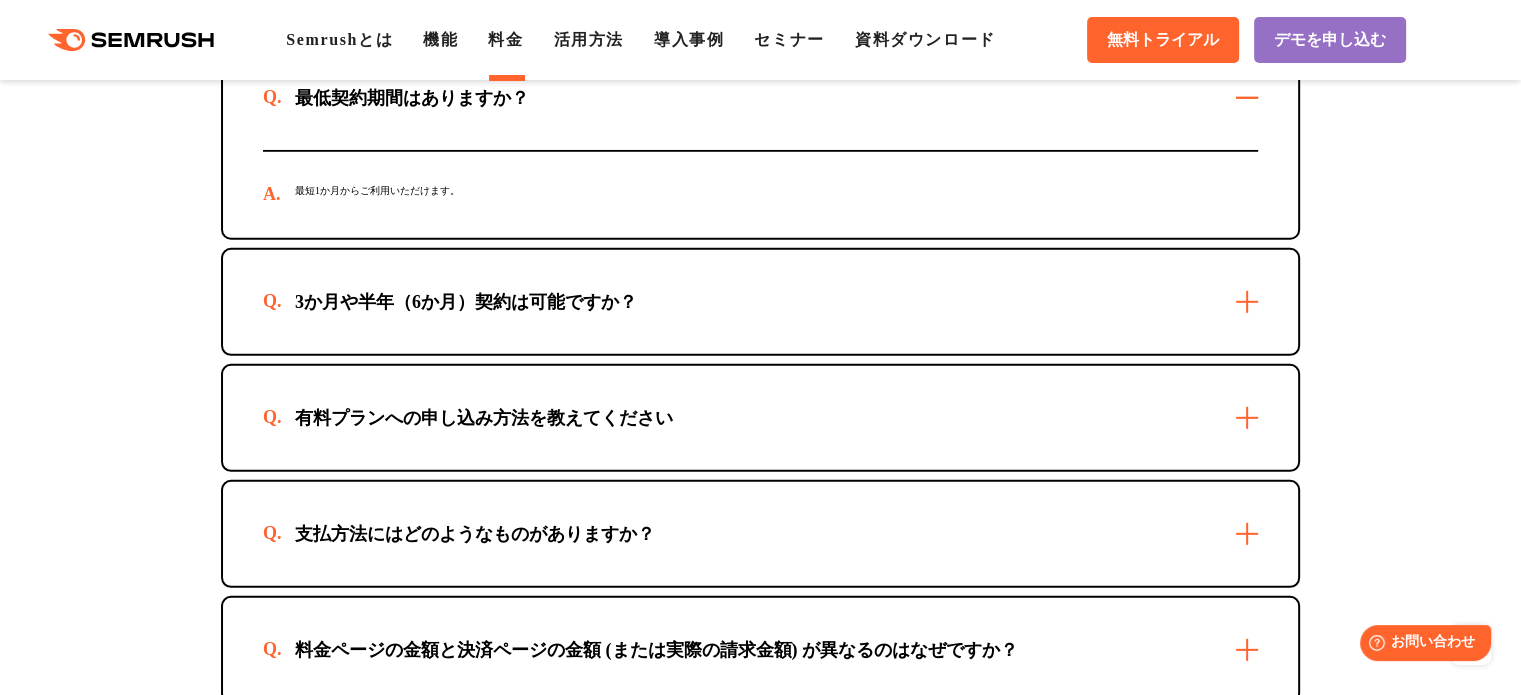 click on "3か月や半年（6か月）契約は可能ですか？" at bounding box center [760, 302] 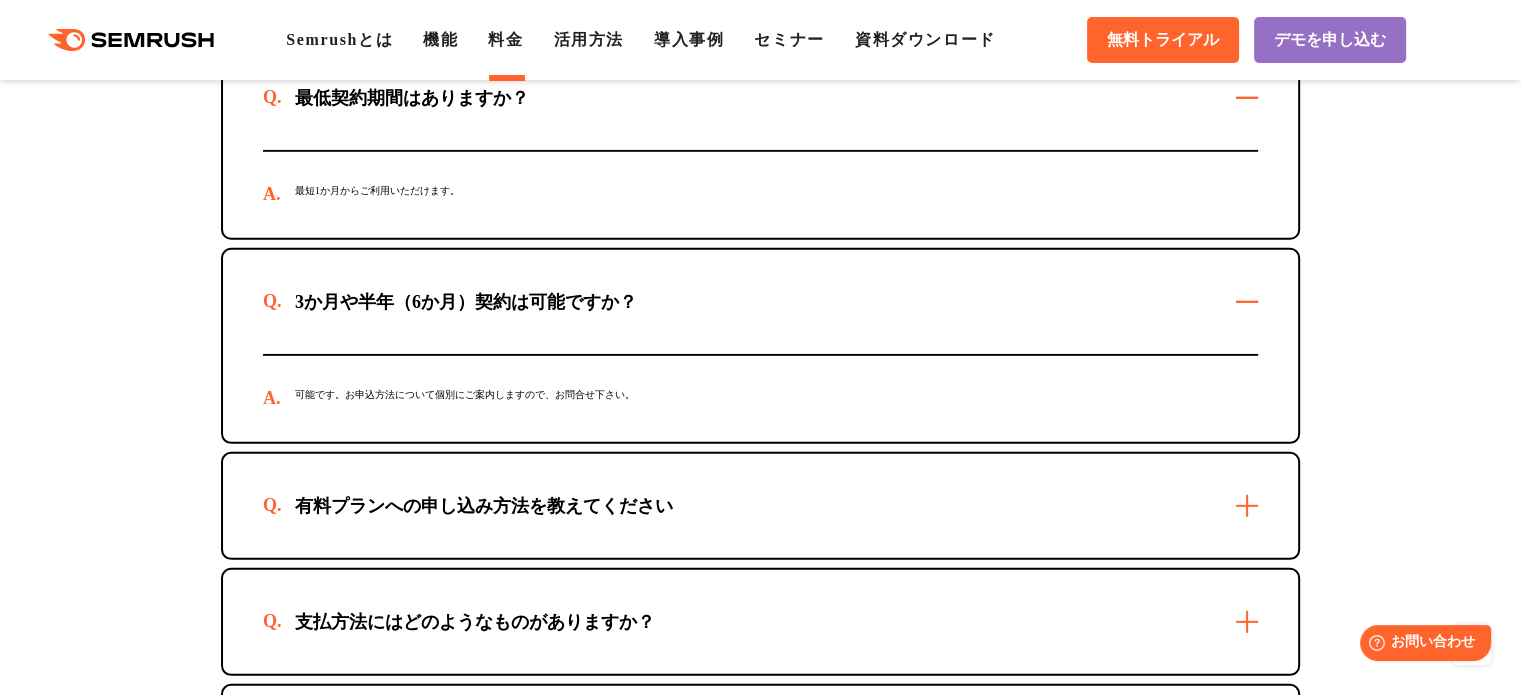 click on "有料プランへの申し込み方法を教えてください" at bounding box center [760, 506] 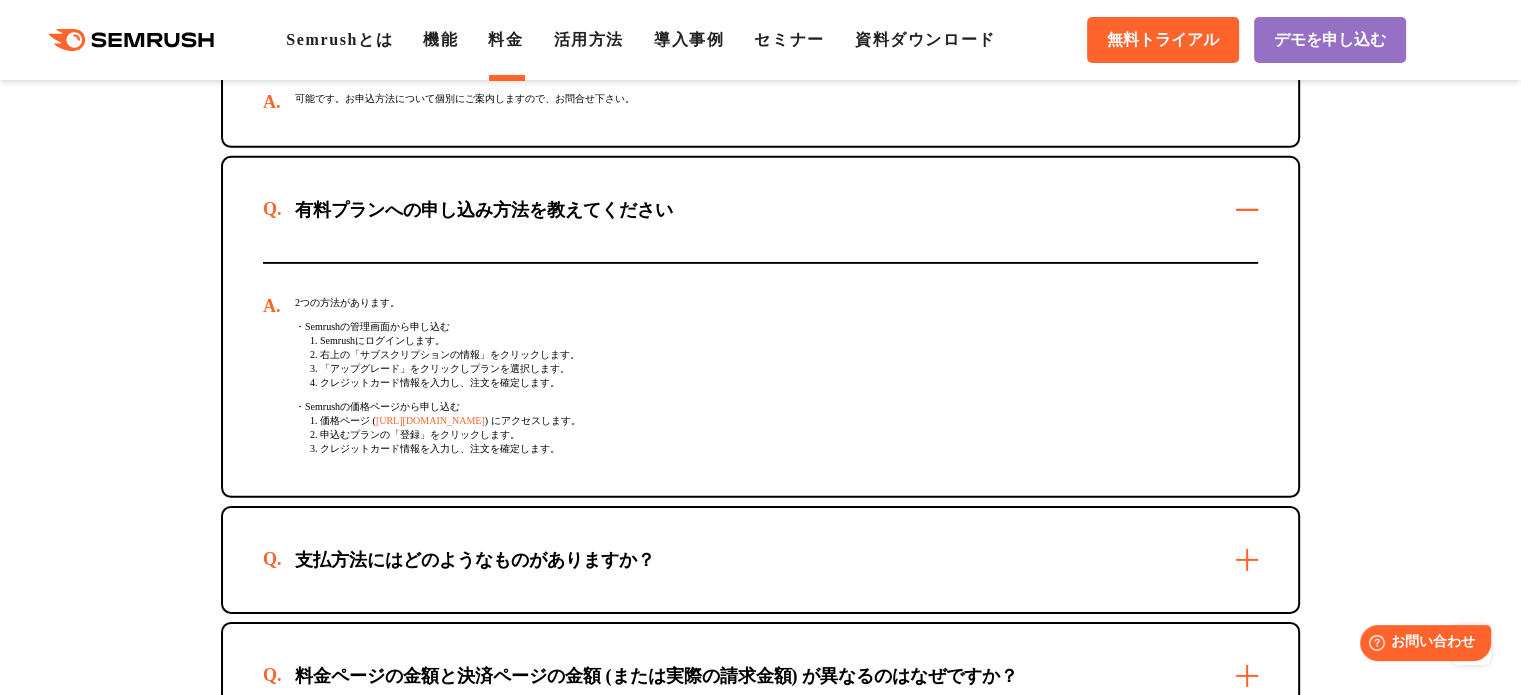 scroll, scrollTop: 6156, scrollLeft: 0, axis: vertical 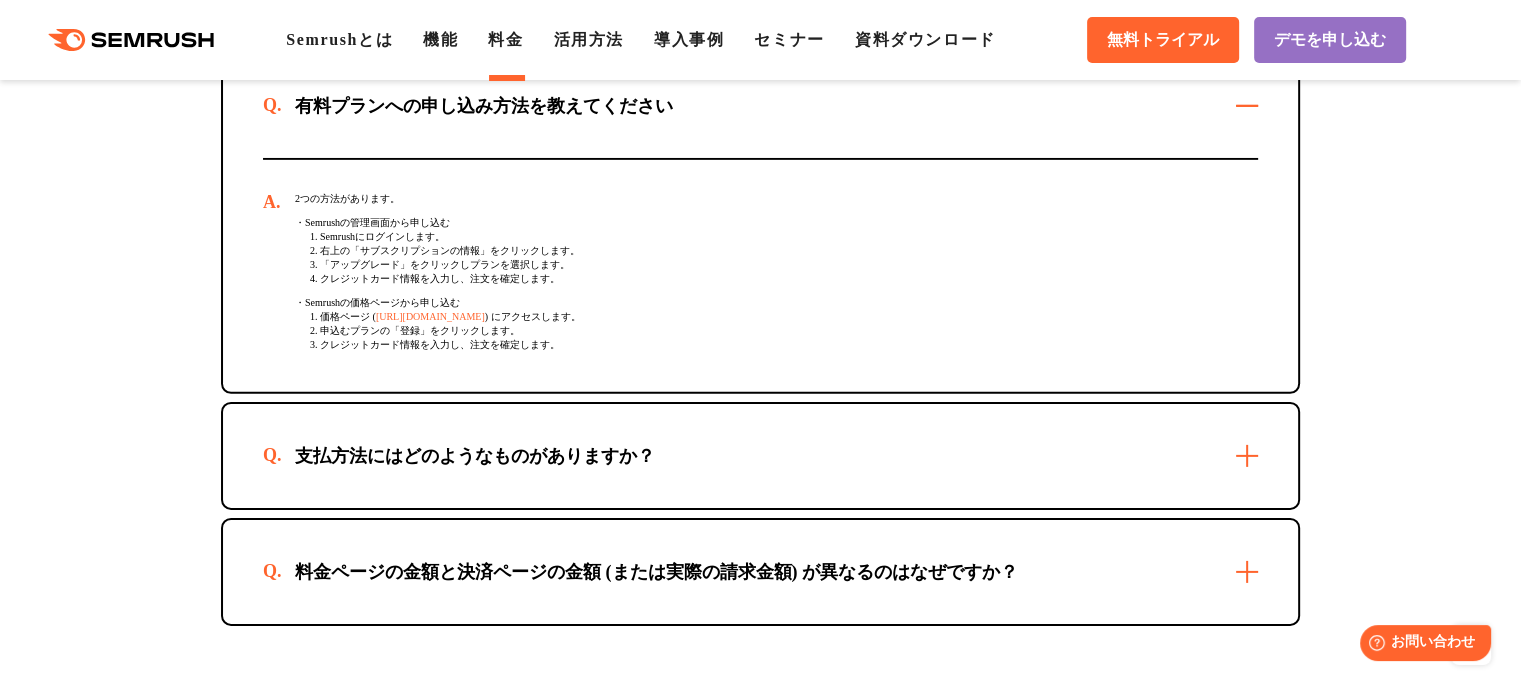 drag, startPoint x: 562, startPoint y: 438, endPoint x: 553, endPoint y: 428, distance: 13.453624 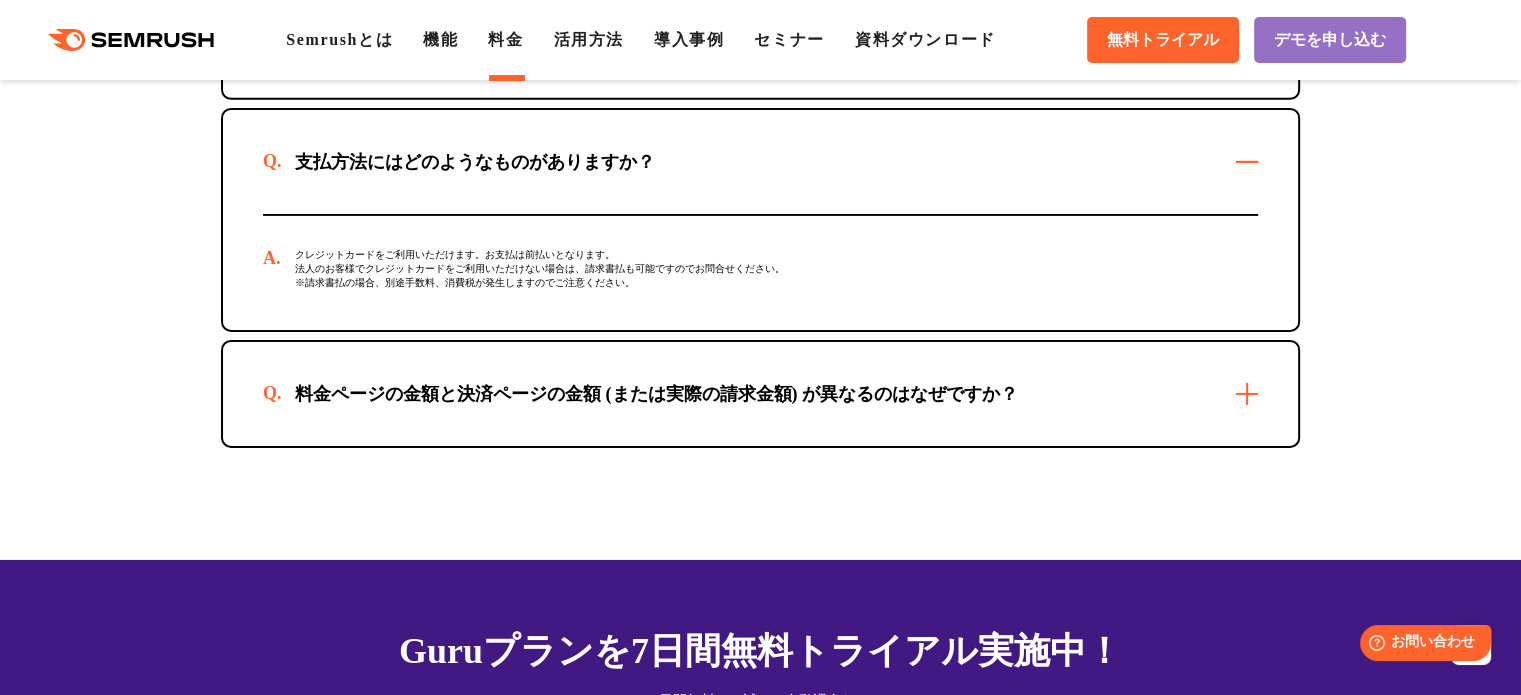 scroll, scrollTop: 6556, scrollLeft: 0, axis: vertical 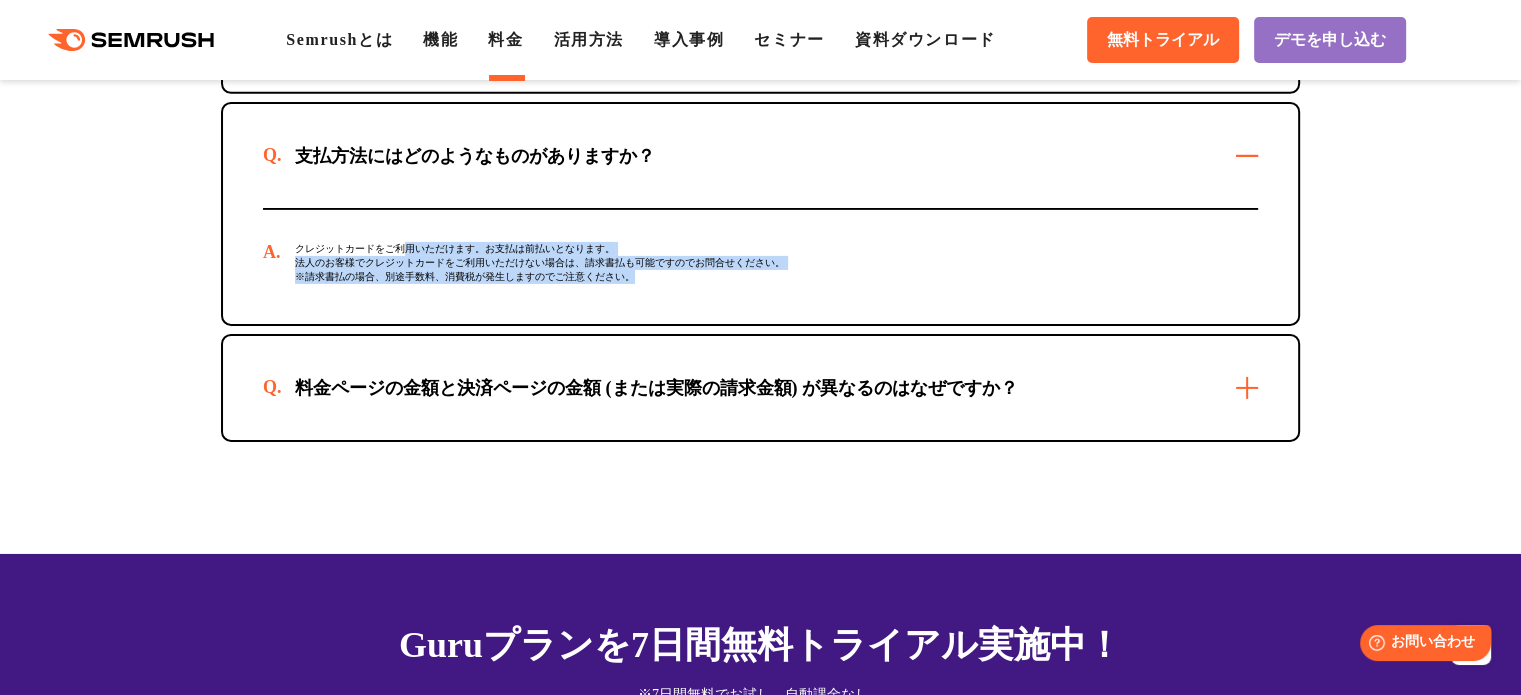 drag, startPoint x: 695, startPoint y: 282, endPoint x: 366, endPoint y: 247, distance: 330.85648 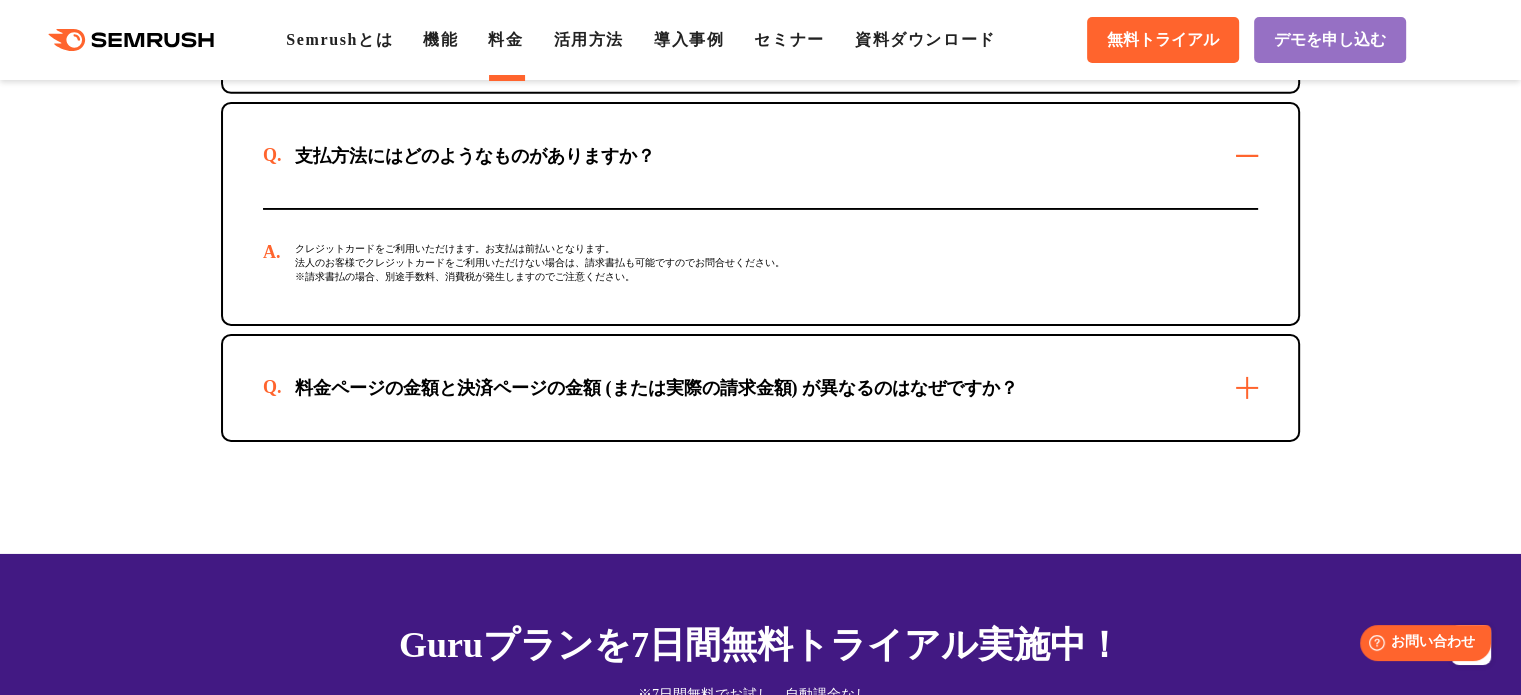 click on "料金ページの金額と決済ページの金額 (または実際の請求金額) が異なるのはなぜですか？" at bounding box center [760, 388] 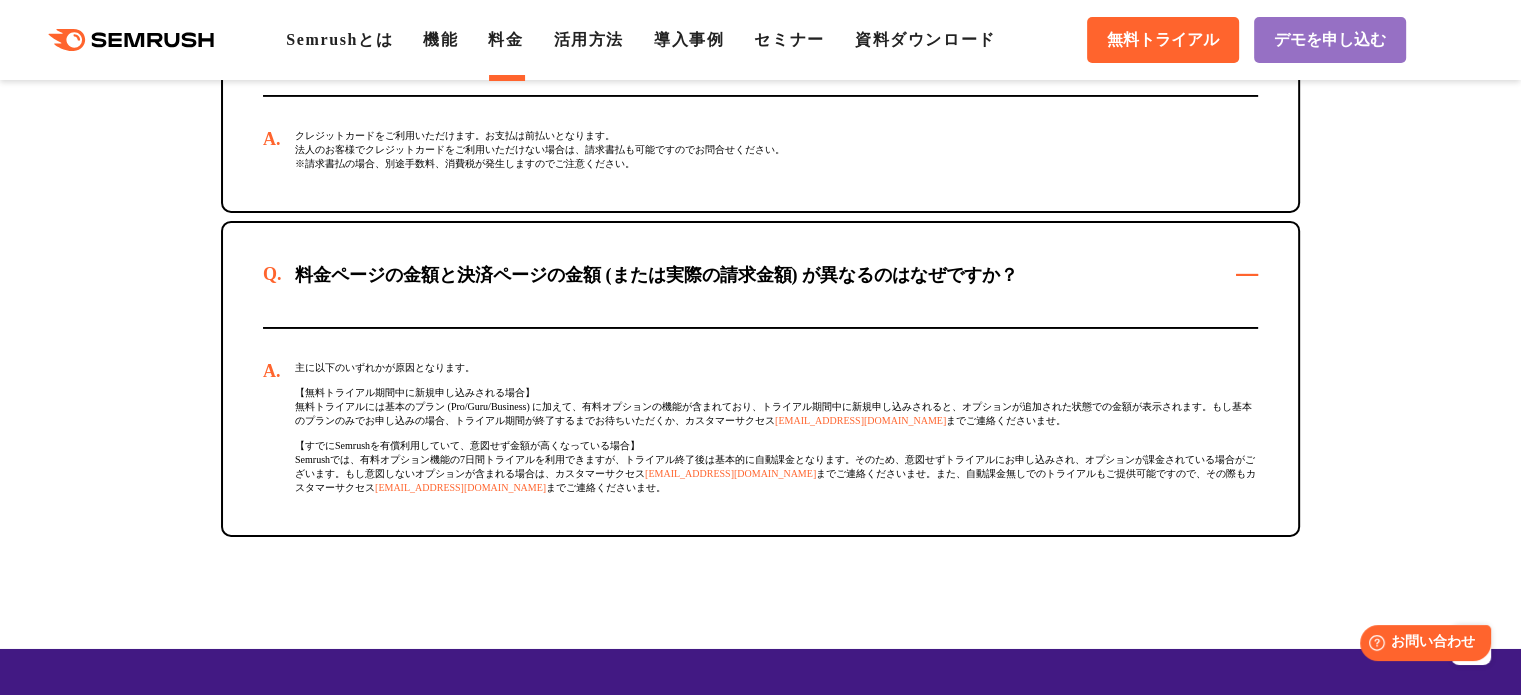 scroll, scrollTop: 6756, scrollLeft: 0, axis: vertical 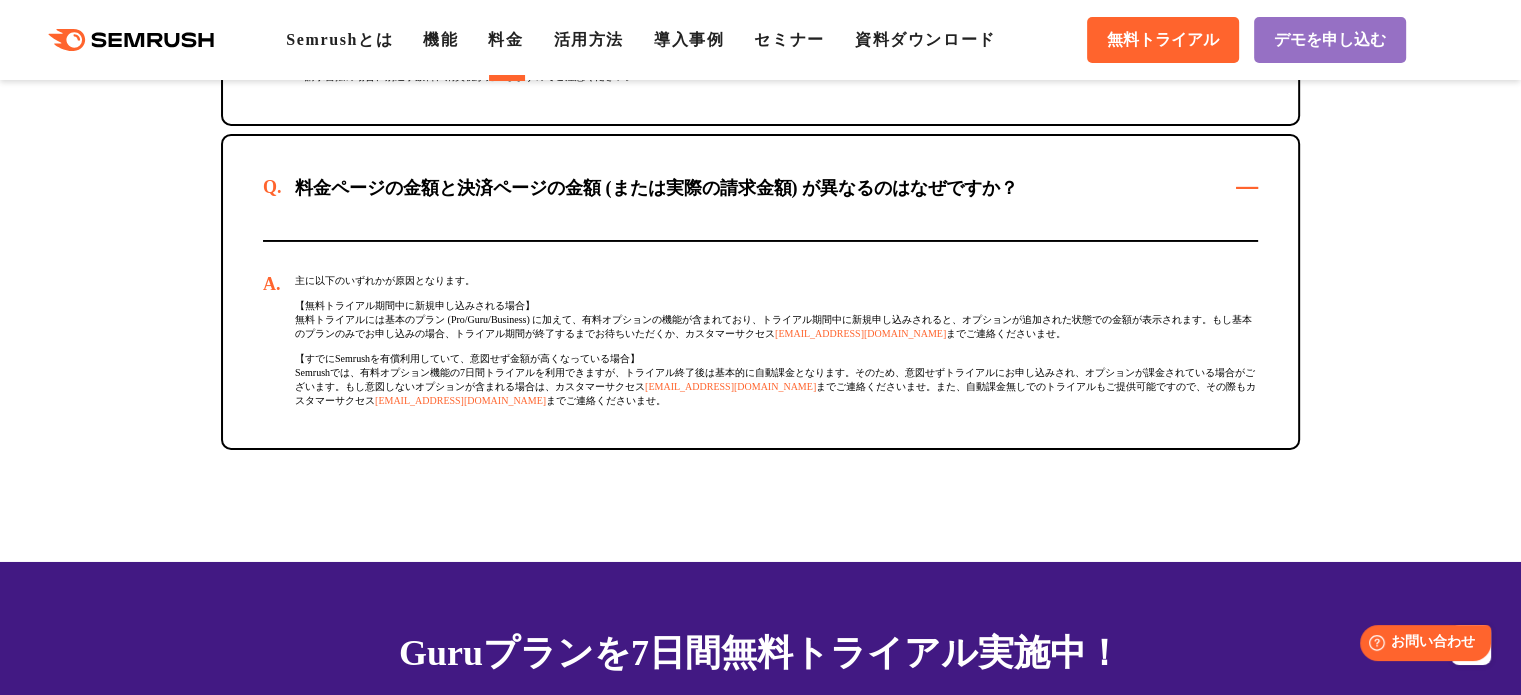 drag, startPoint x: 263, startPoint y: 259, endPoint x: 1096, endPoint y: 424, distance: 849.1843 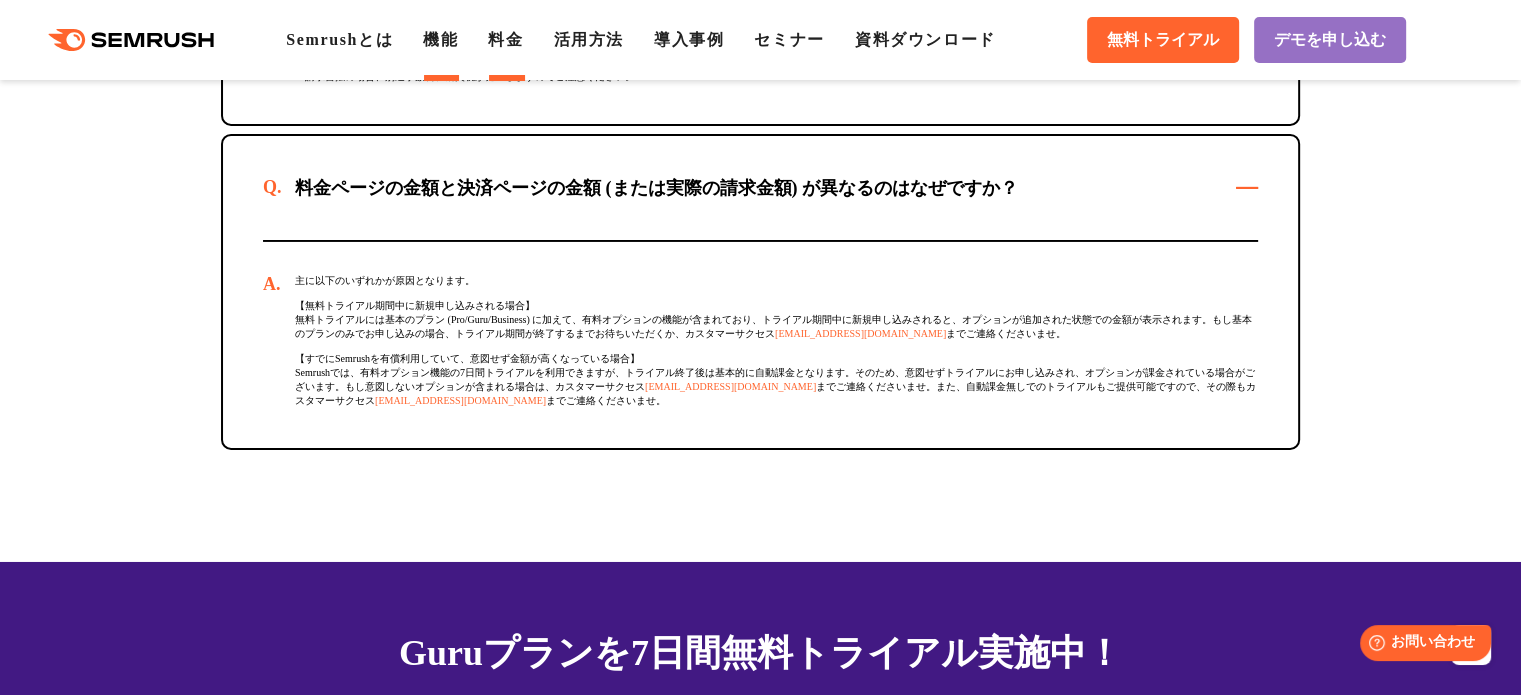 click on "機能" at bounding box center (440, 39) 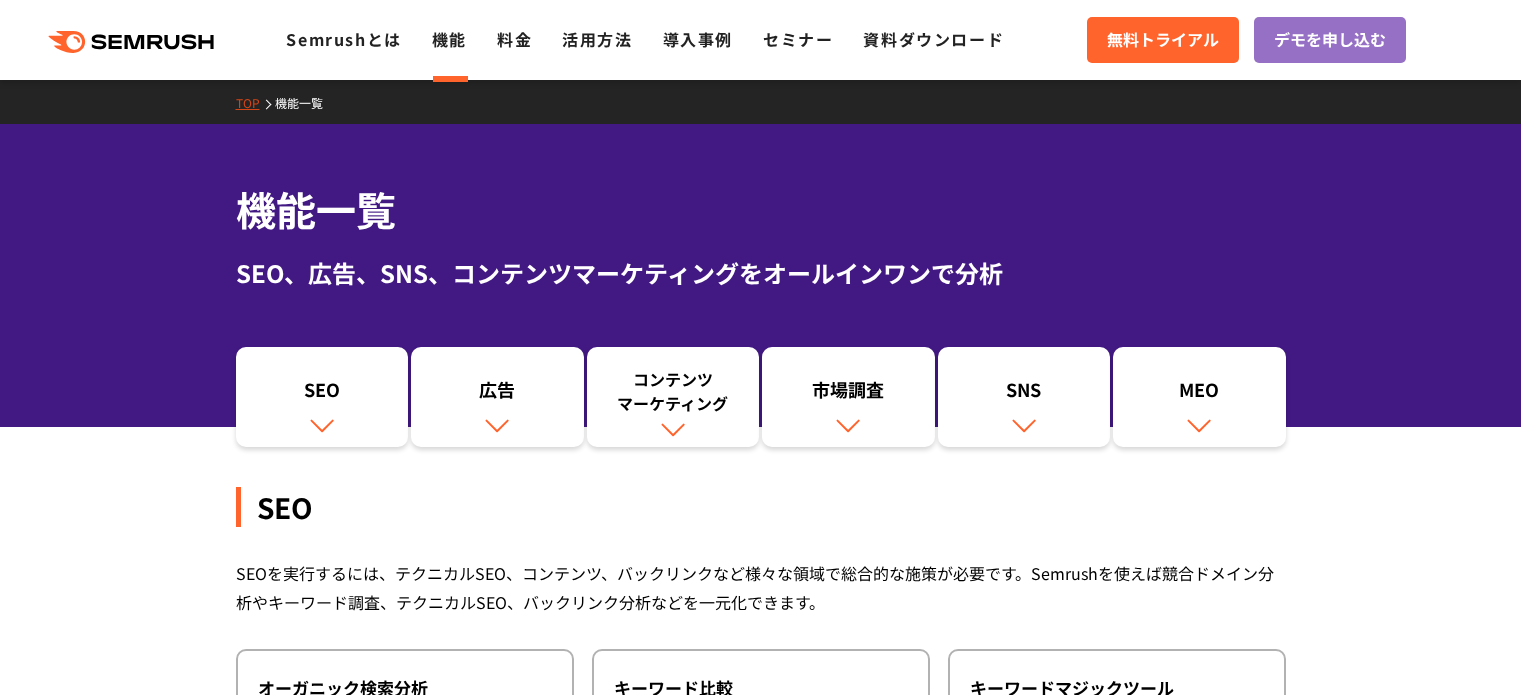 scroll, scrollTop: 0, scrollLeft: 0, axis: both 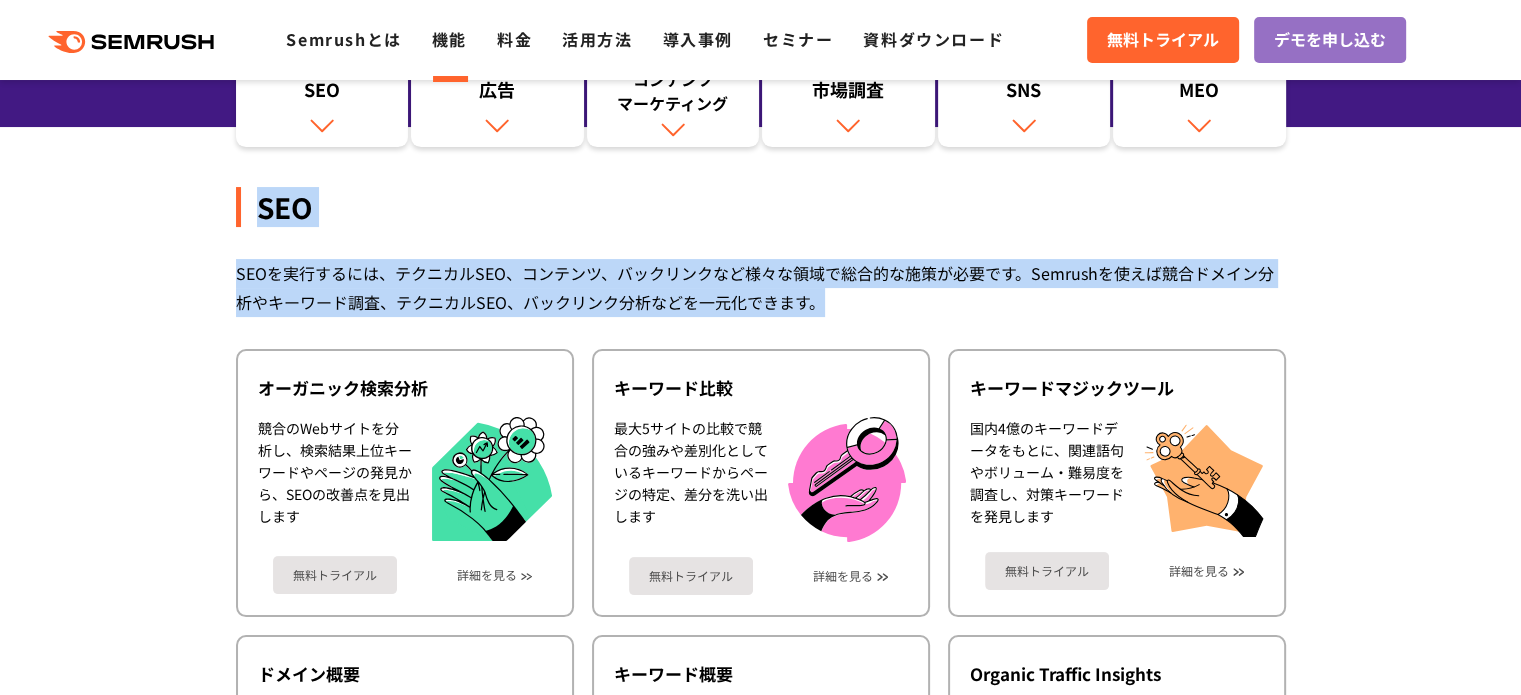 drag, startPoint x: 126, startPoint y: 179, endPoint x: 920, endPoint y: 300, distance: 803.1669 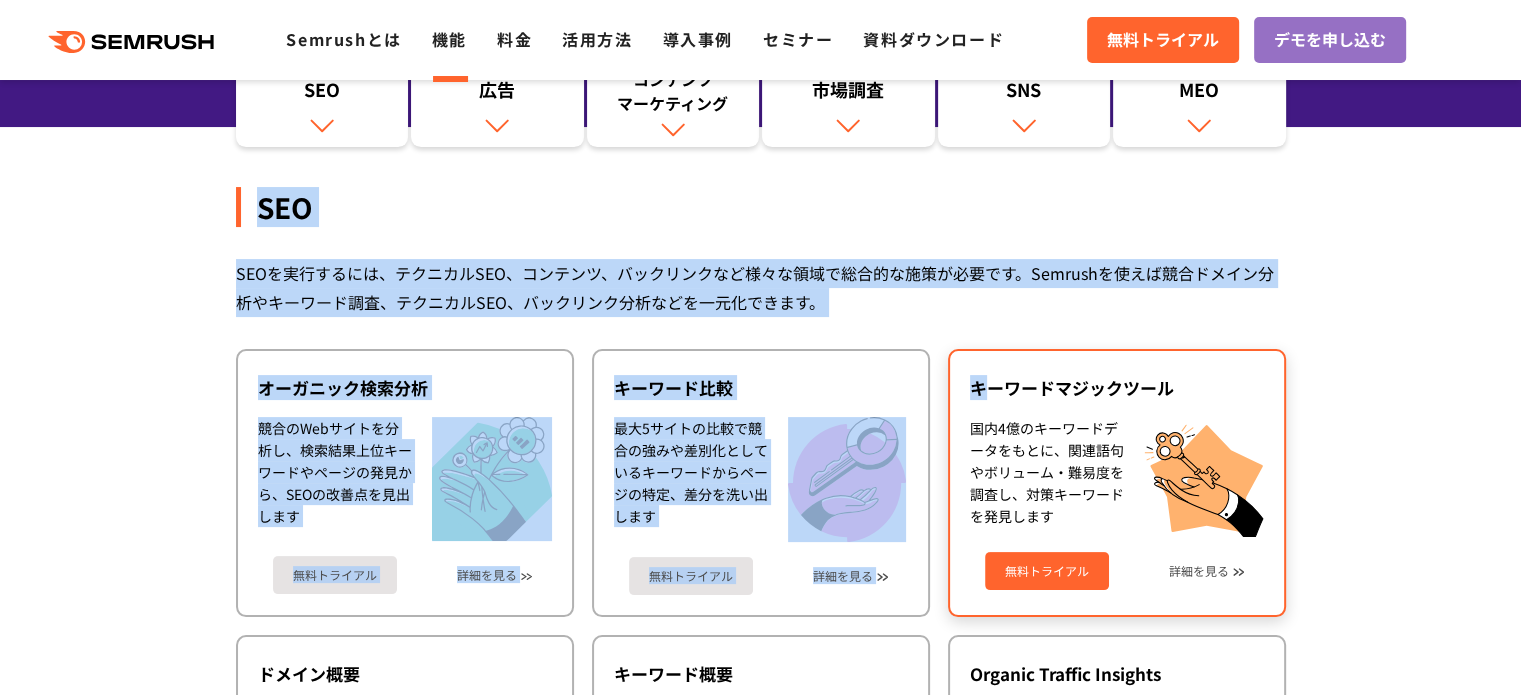 drag, startPoint x: 219, startPoint y: 187, endPoint x: 977, endPoint y: 370, distance: 779.7775 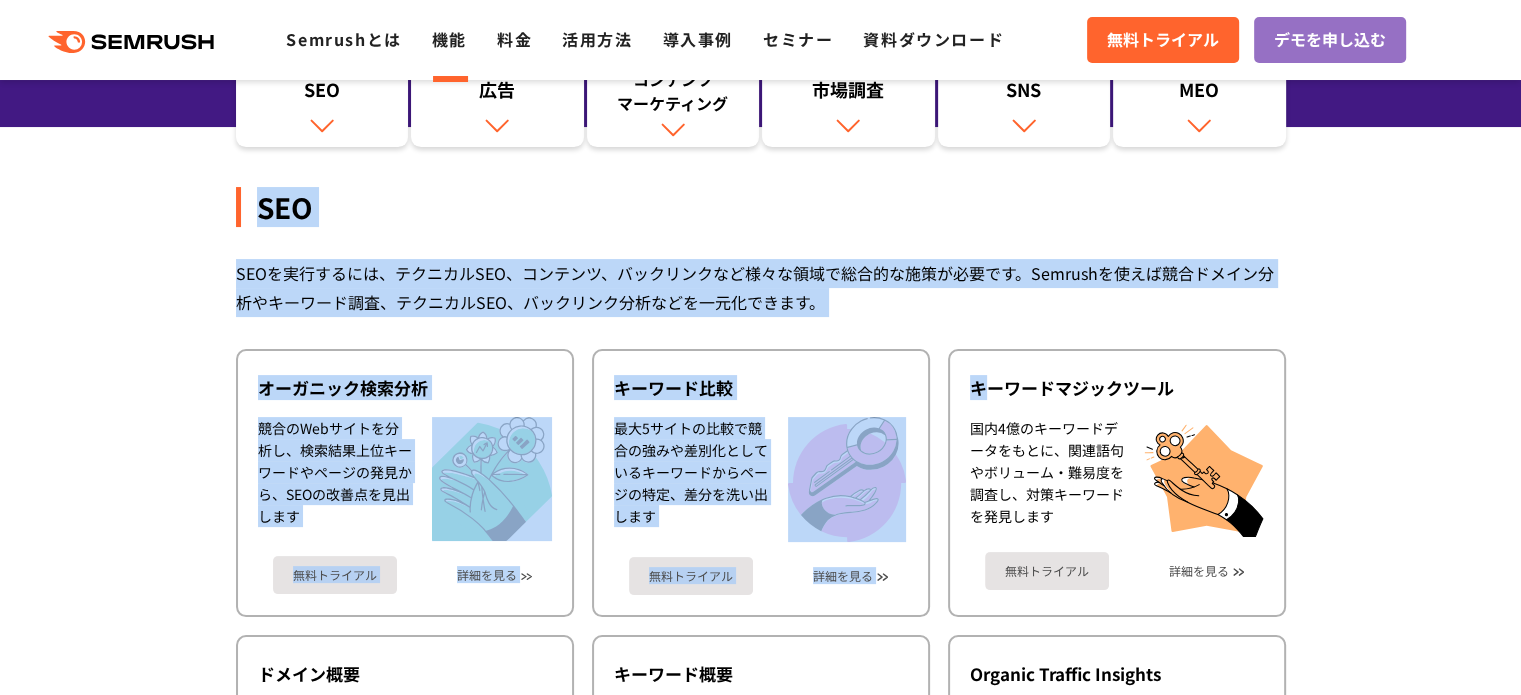 click on "SEOを実行するには、テクニカルSEO、コンテンツ、バックリンクなど様々な領域で総合的な施策が必要です。Semrushを使えば競合ドメイン分析やキーワード調査、テクニカルSEO、バックリンク分析などを一元化できます。" at bounding box center (761, 288) 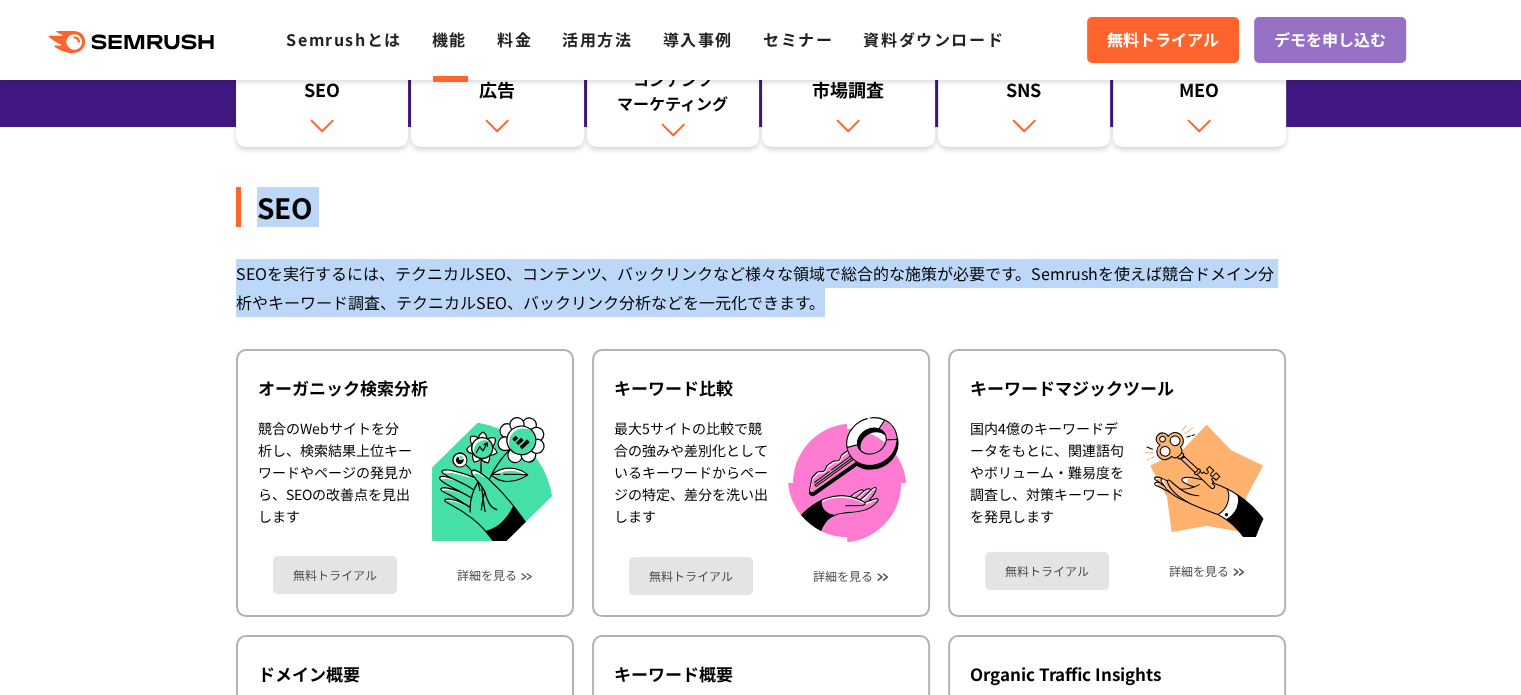 drag, startPoint x: 874, startPoint y: 310, endPoint x: 228, endPoint y: 210, distance: 653.6941 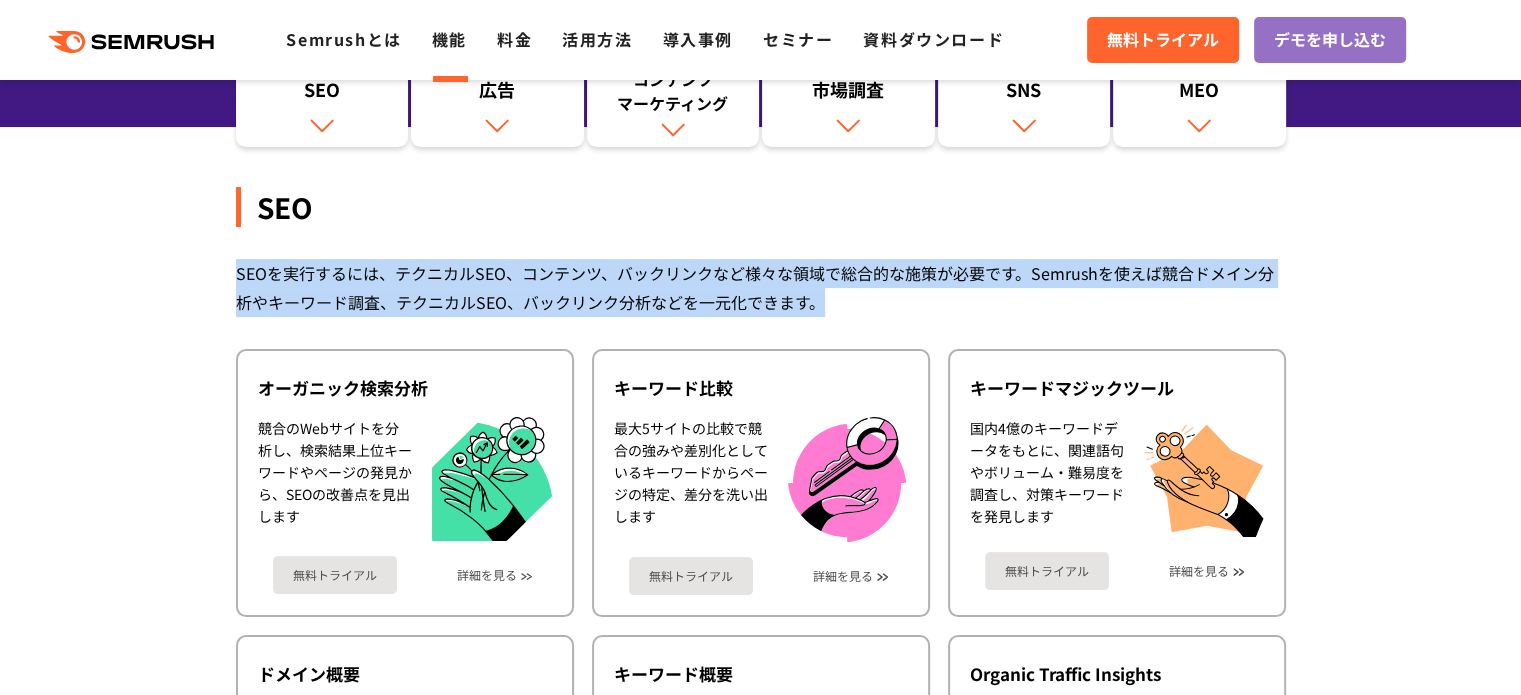 drag, startPoint x: 202, startPoint y: 275, endPoint x: 829, endPoint y: 305, distance: 627.7173 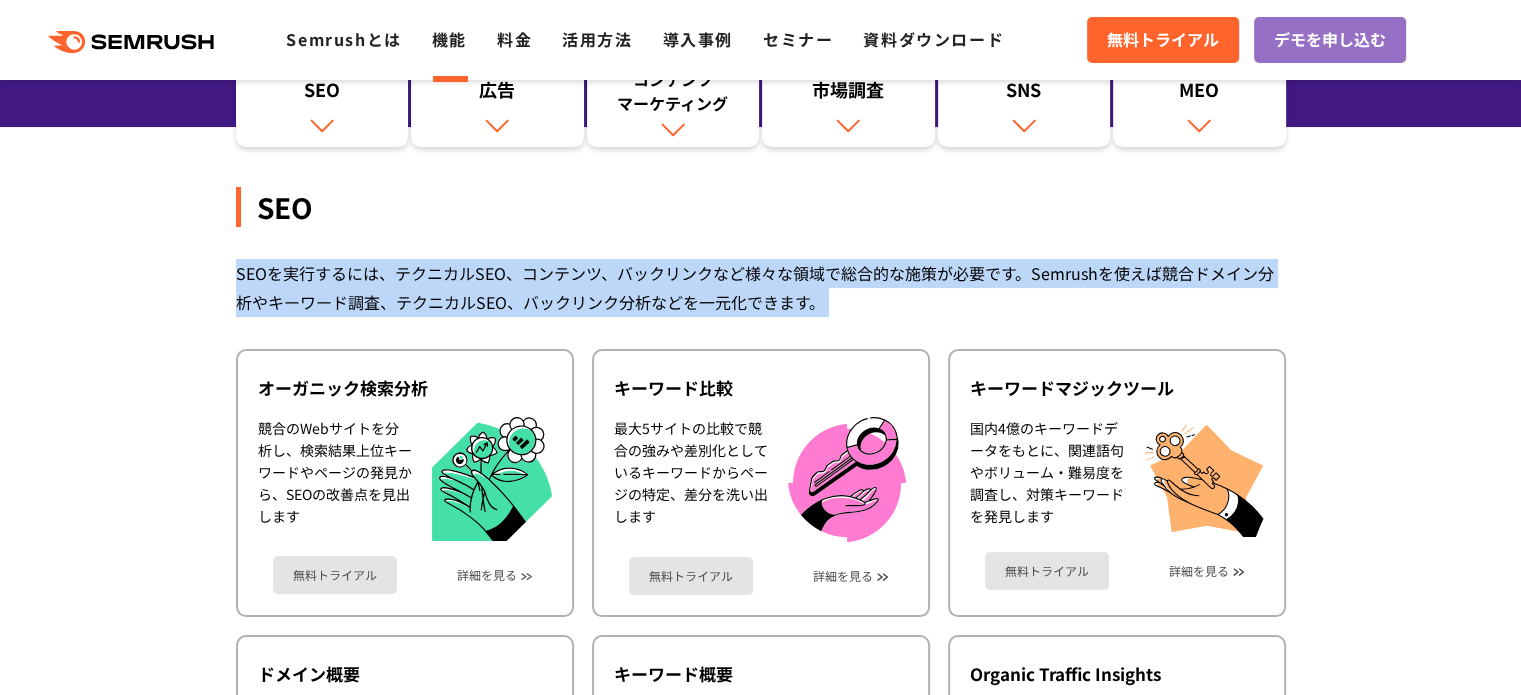drag, startPoint x: 828, startPoint y: 305, endPoint x: 192, endPoint y: 245, distance: 638.8239 